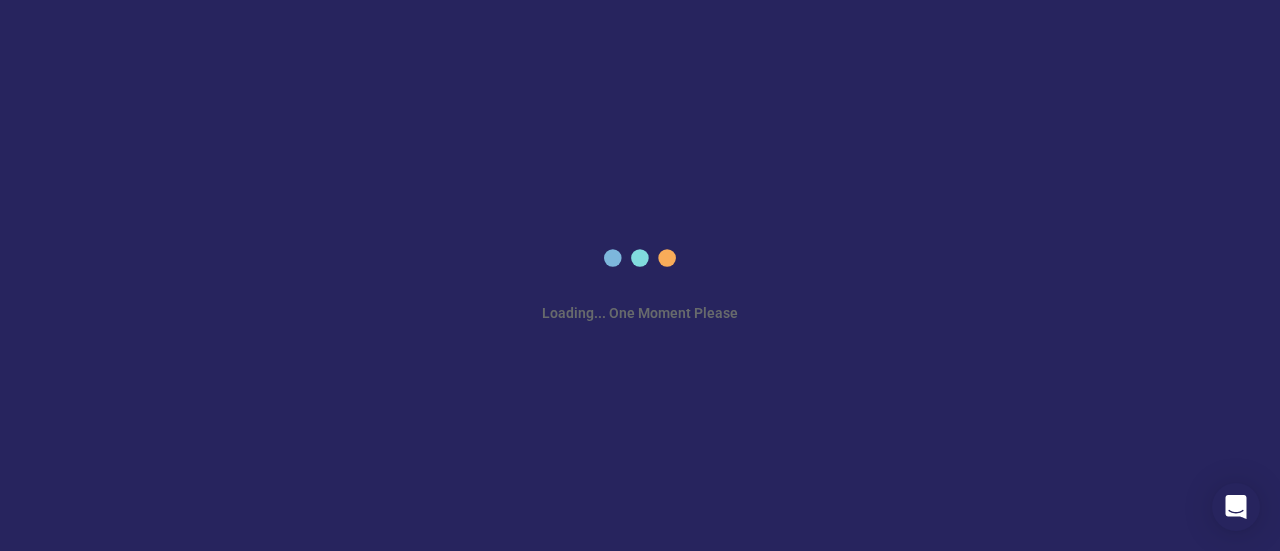 scroll, scrollTop: 0, scrollLeft: 0, axis: both 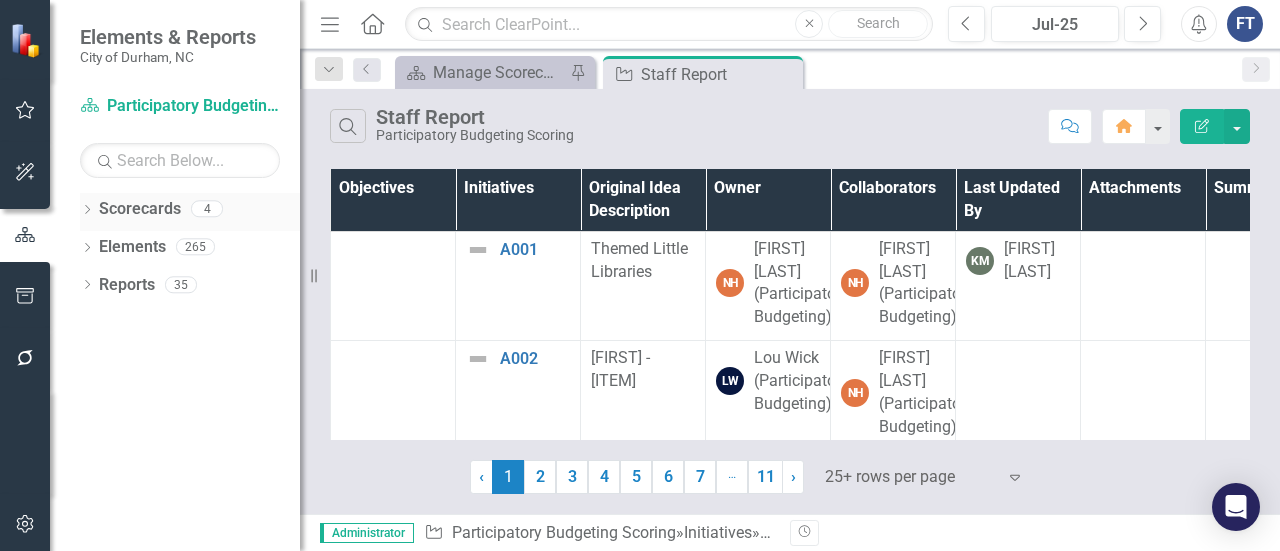 click on "Dropdown" 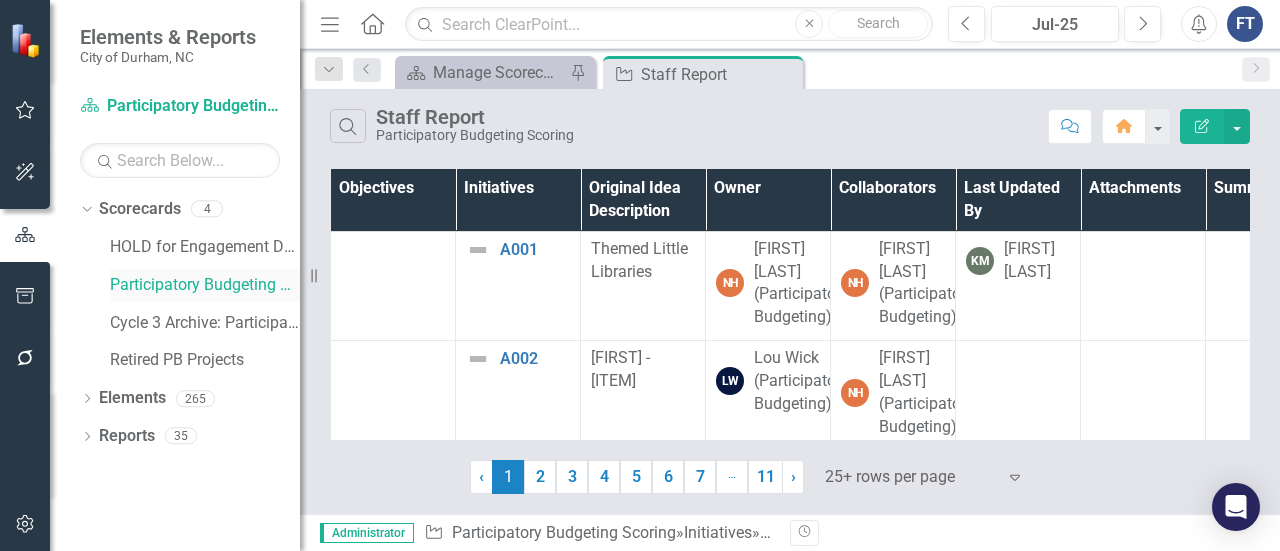 click on "Participatory Budgeting Scoring" at bounding box center (205, 285) 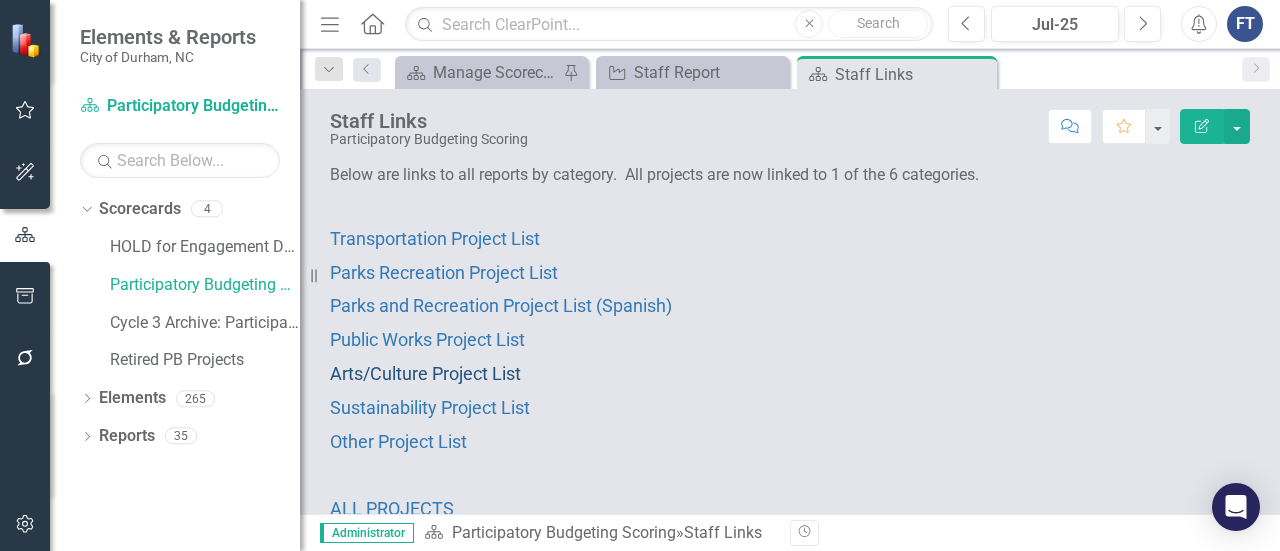 click on "Arts/Culture Project List" at bounding box center [425, 373] 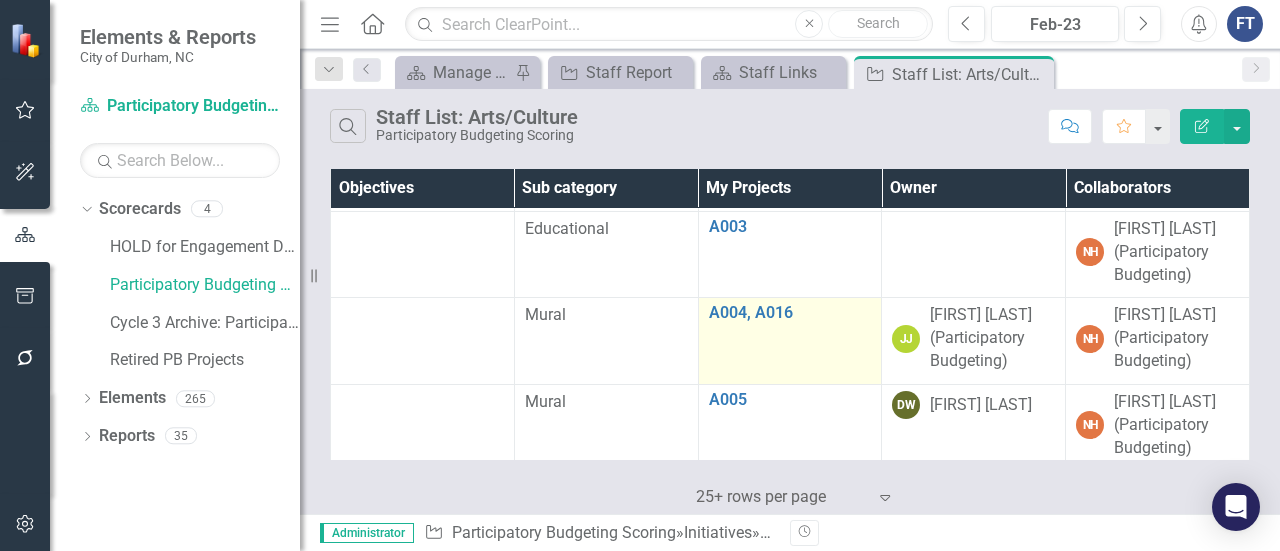 scroll, scrollTop: 200, scrollLeft: 0, axis: vertical 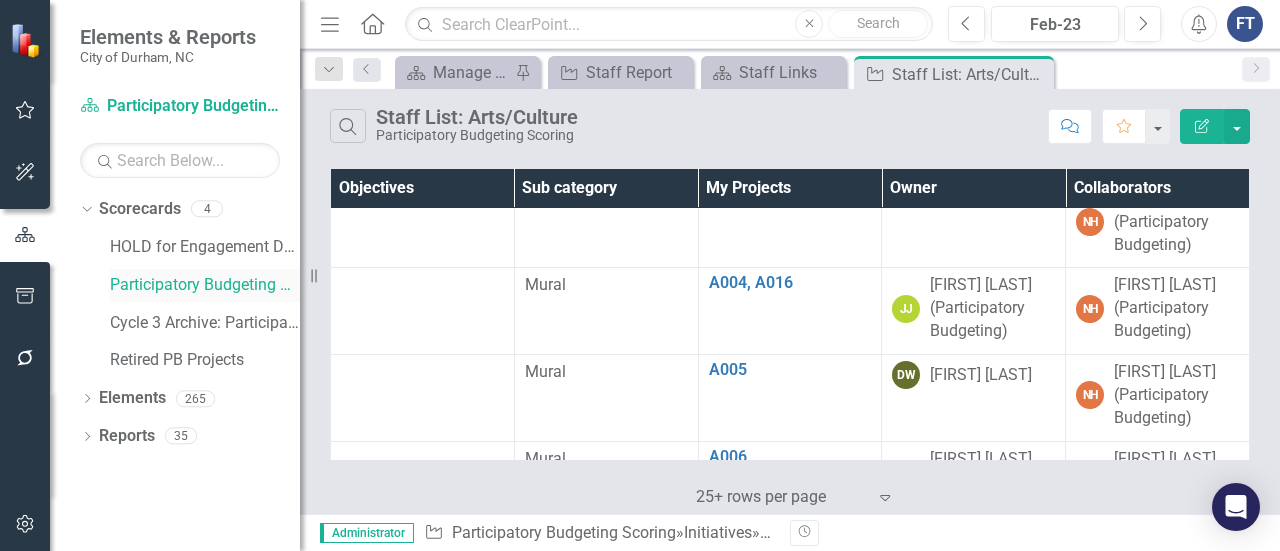 click on "Participatory Budgeting Scoring" at bounding box center [205, 285] 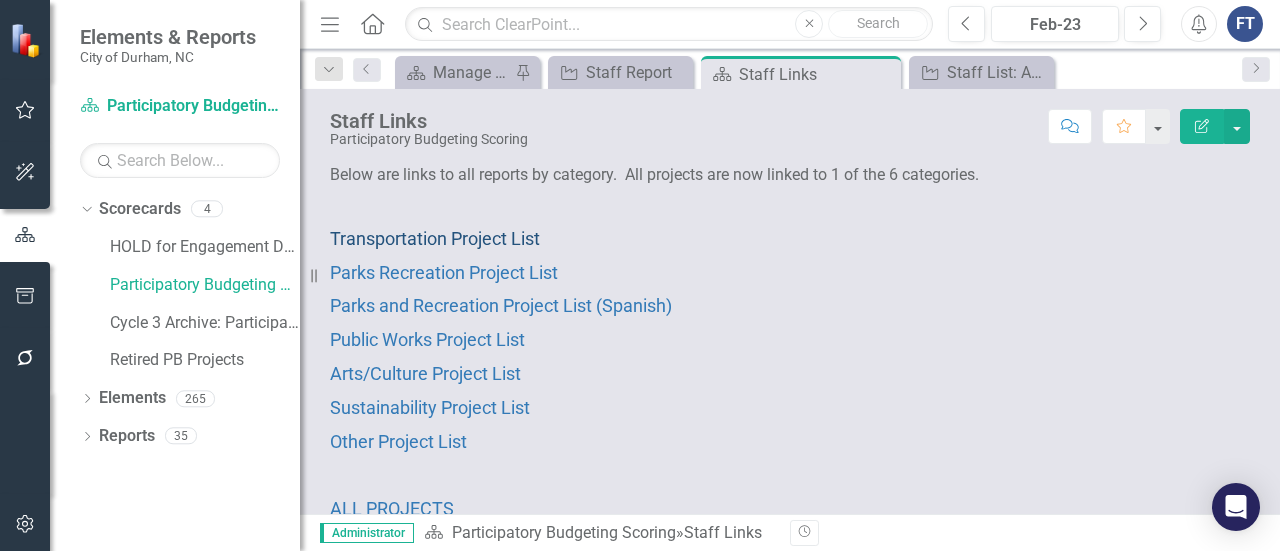 click on "Transportation Project List" at bounding box center (435, 238) 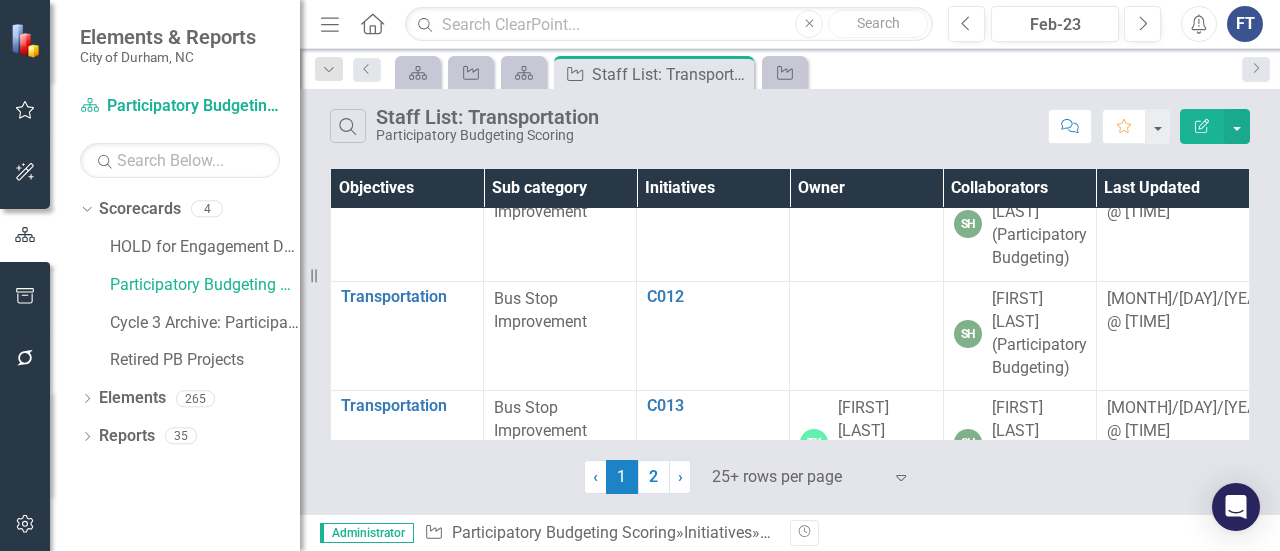scroll, scrollTop: 1100, scrollLeft: 0, axis: vertical 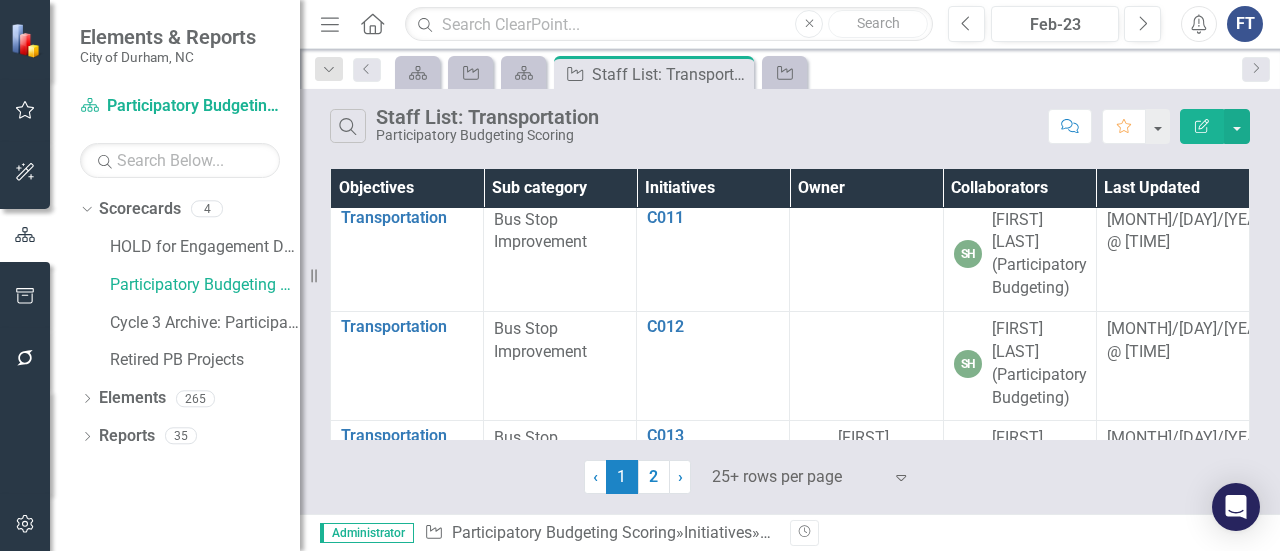 click on "C010" at bounding box center [713, 108] 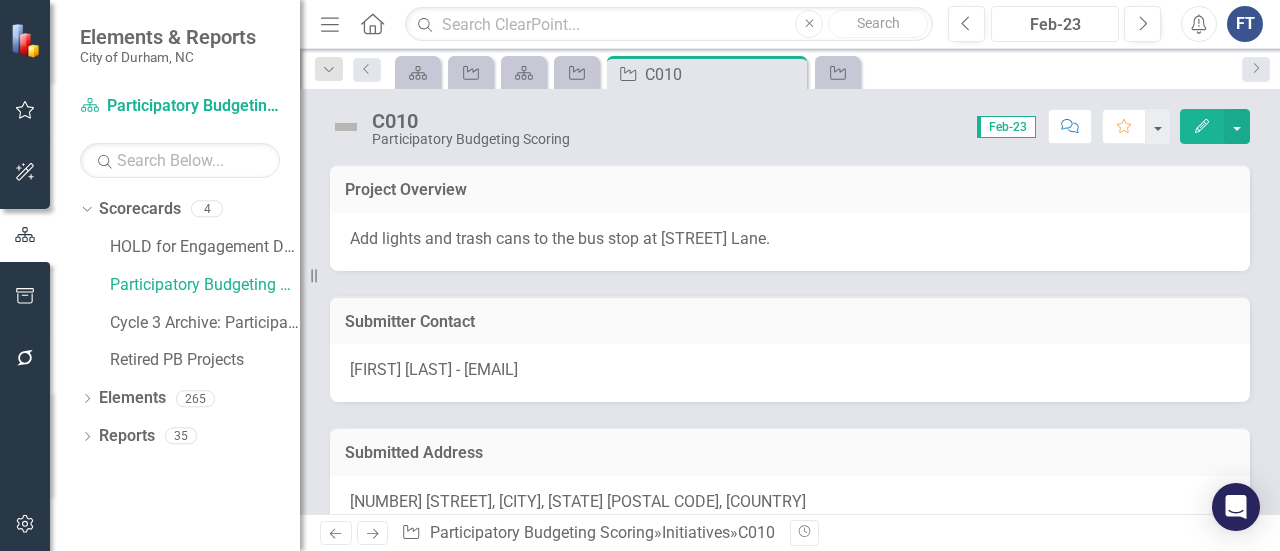 click on "Feb-23" at bounding box center [1055, 25] 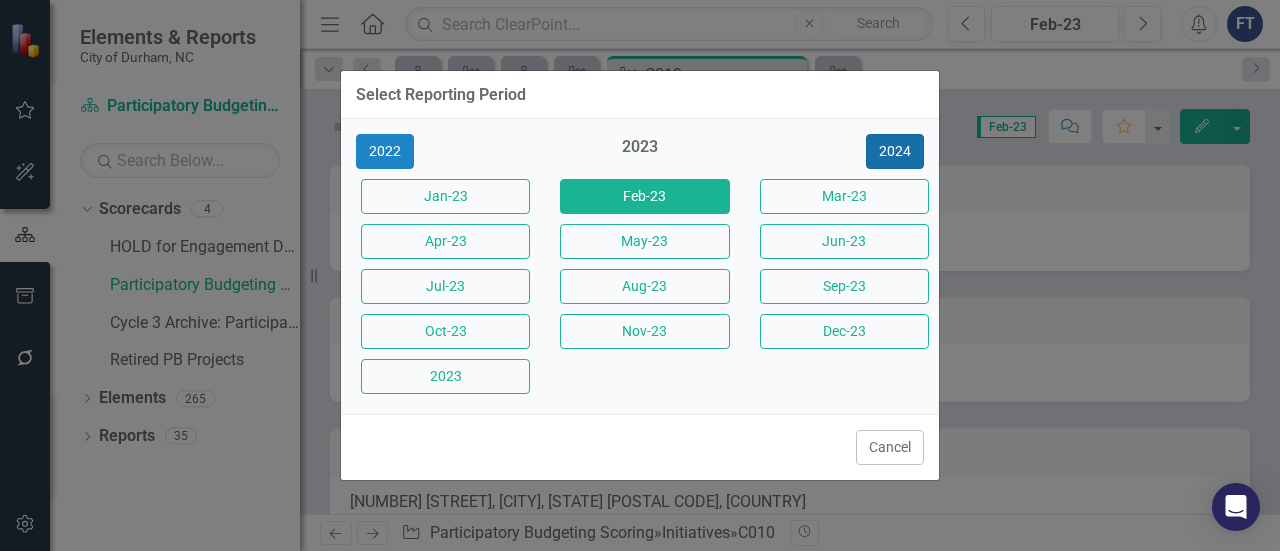click on "2024" at bounding box center (895, 151) 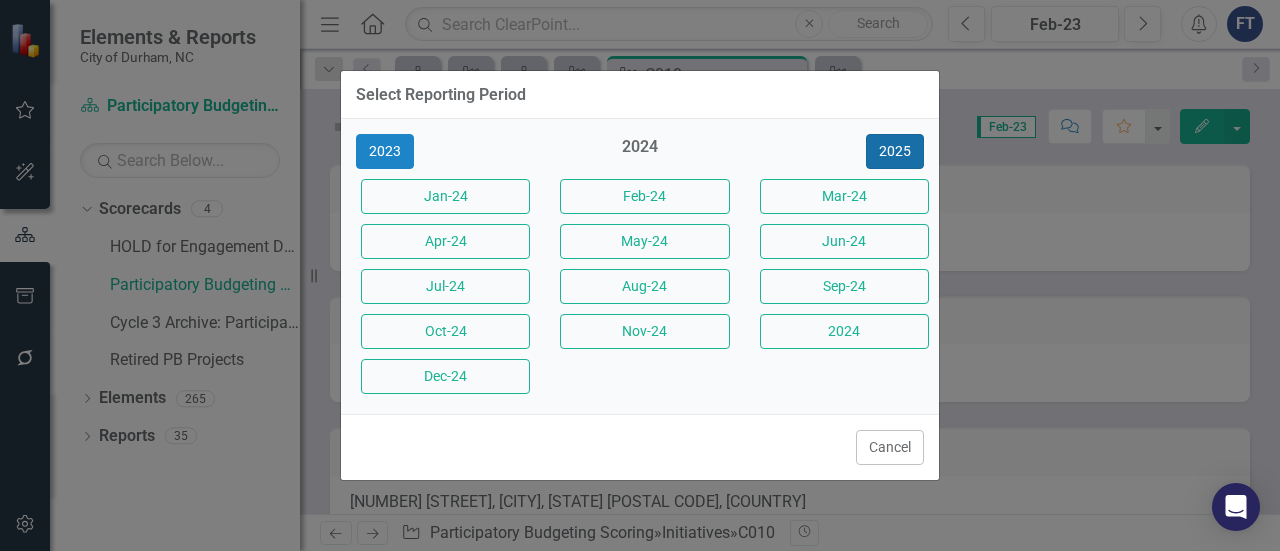 click on "2025" at bounding box center (895, 151) 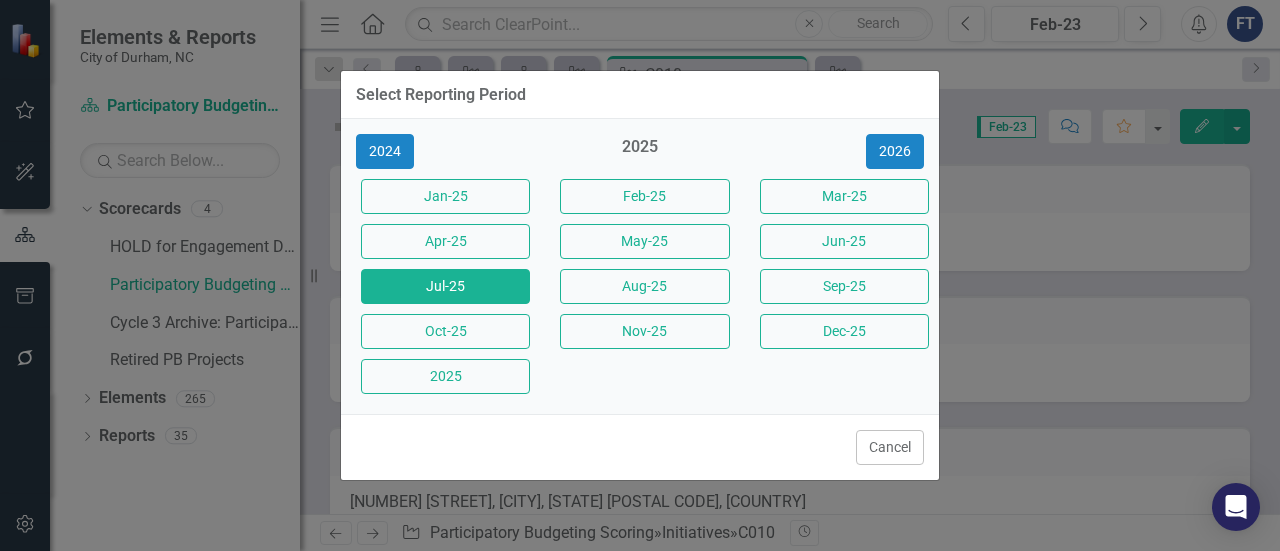 click on "Jul-25" at bounding box center [445, 286] 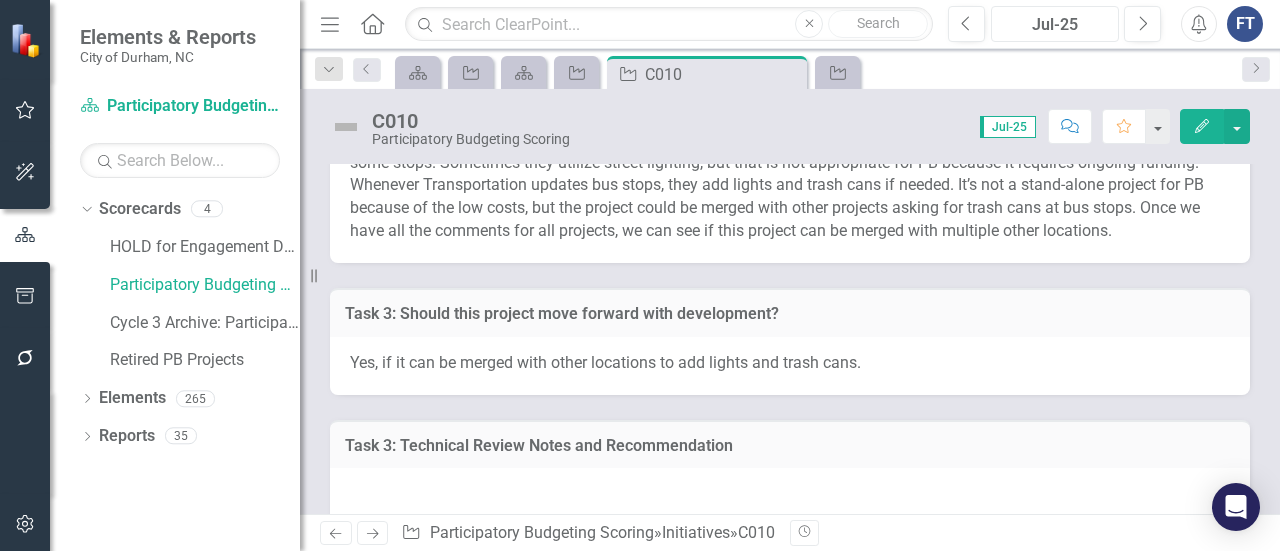 scroll, scrollTop: 6900, scrollLeft: 0, axis: vertical 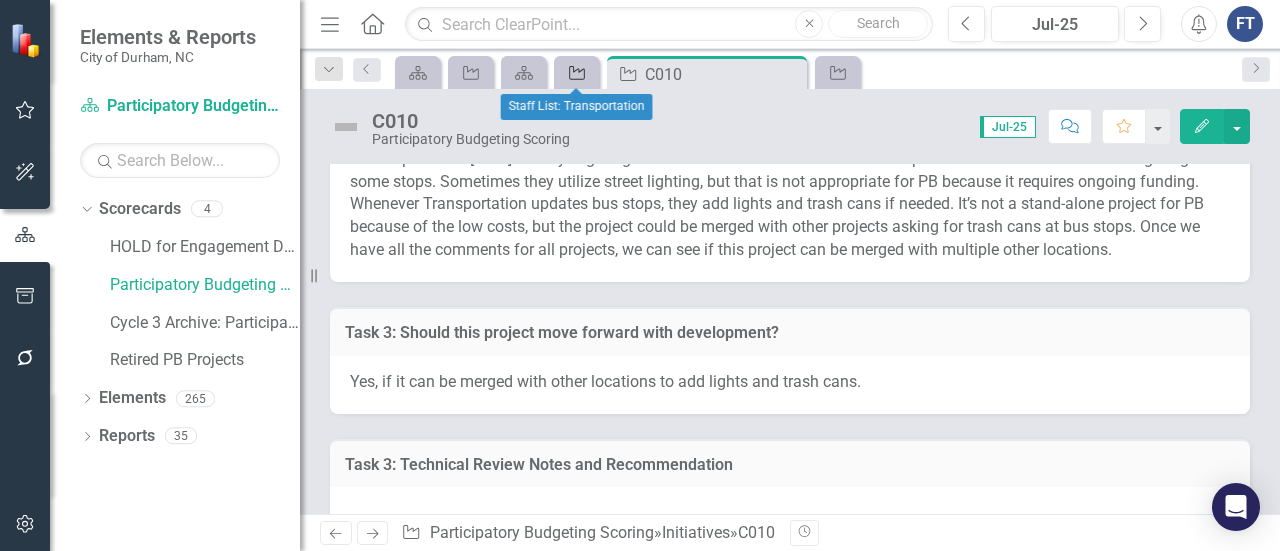 click on "Initiative" at bounding box center [573, 72] 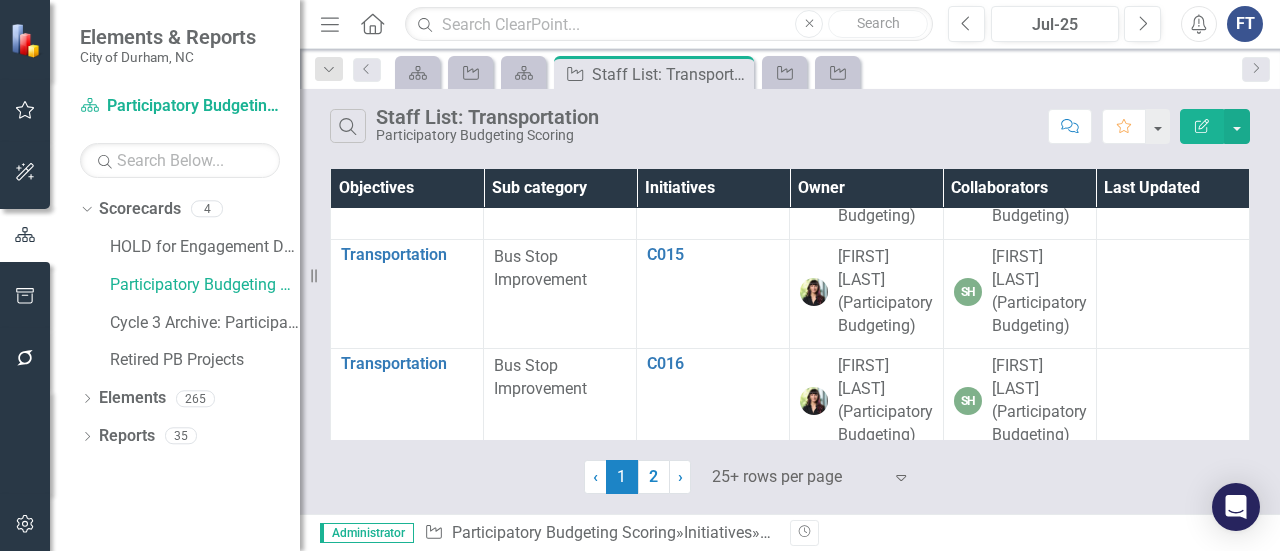 scroll, scrollTop: 1600, scrollLeft: 0, axis: vertical 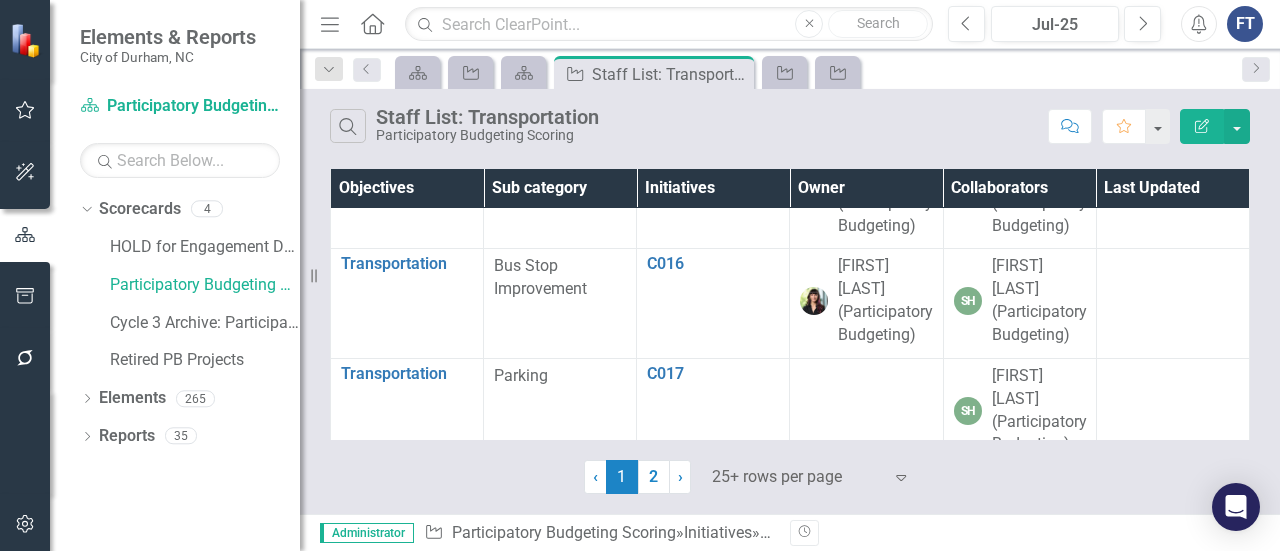 click on "C014" at bounding box center (713, 46) 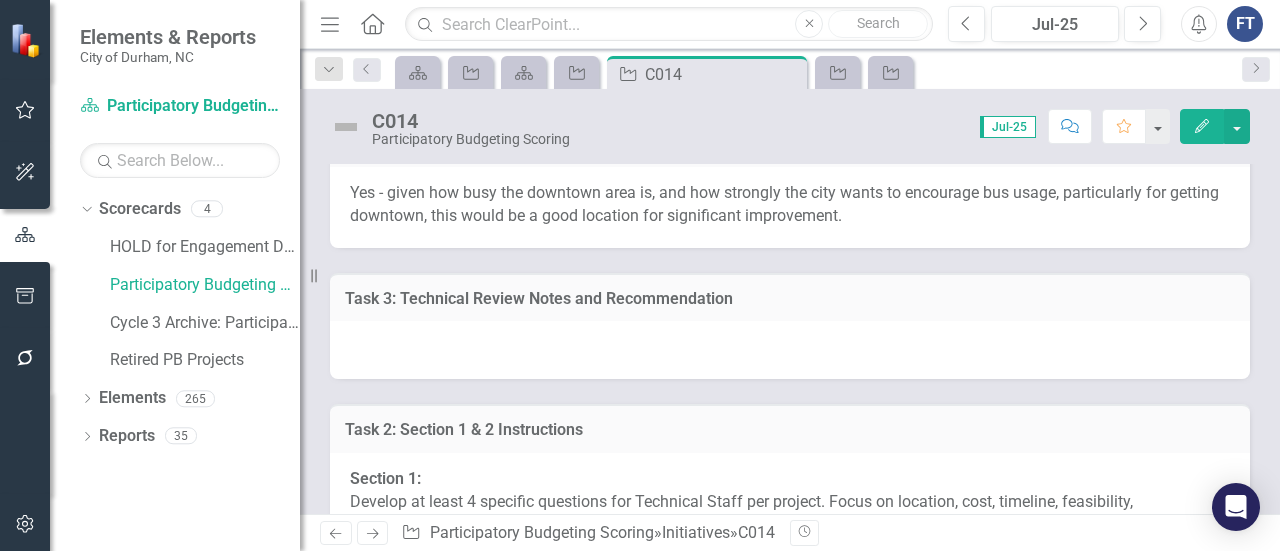 scroll, scrollTop: 5800, scrollLeft: 0, axis: vertical 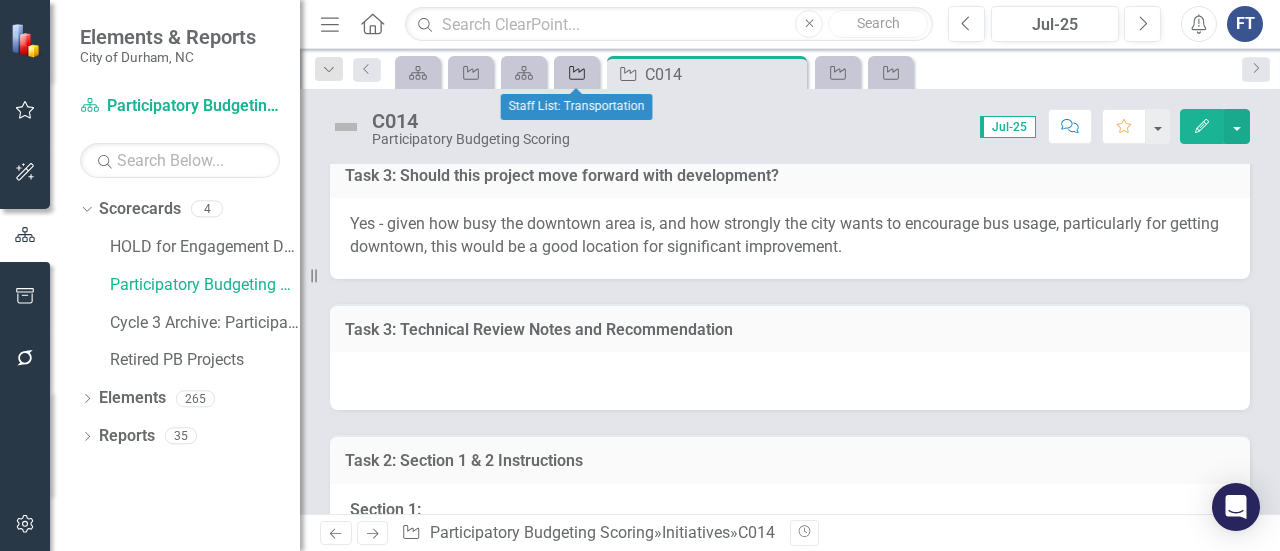 click on "Initiative" 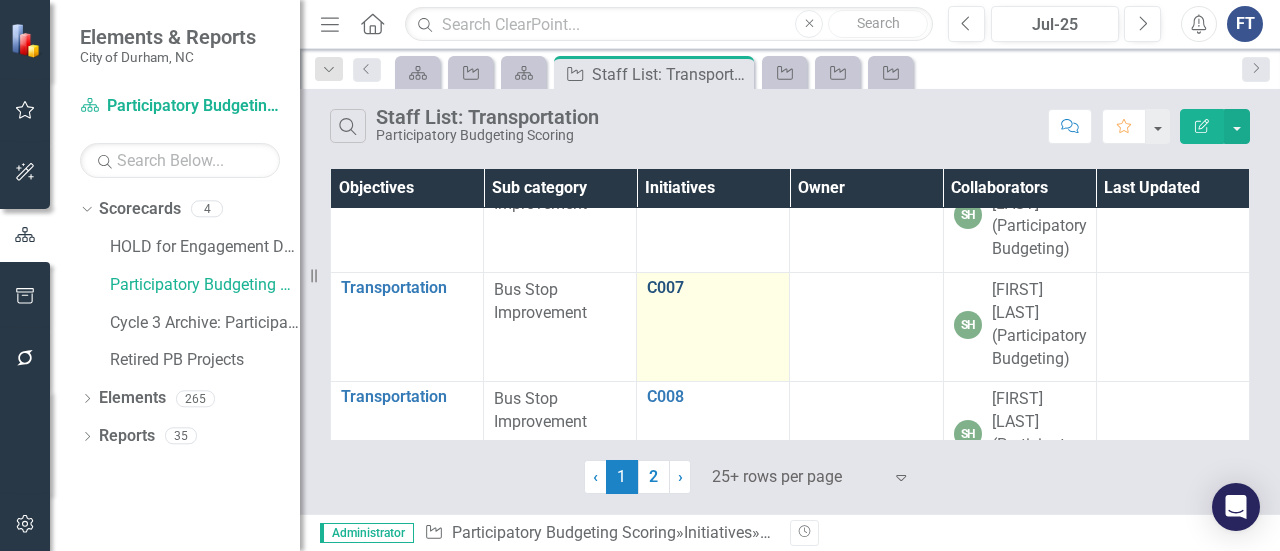 scroll, scrollTop: 600, scrollLeft: 0, axis: vertical 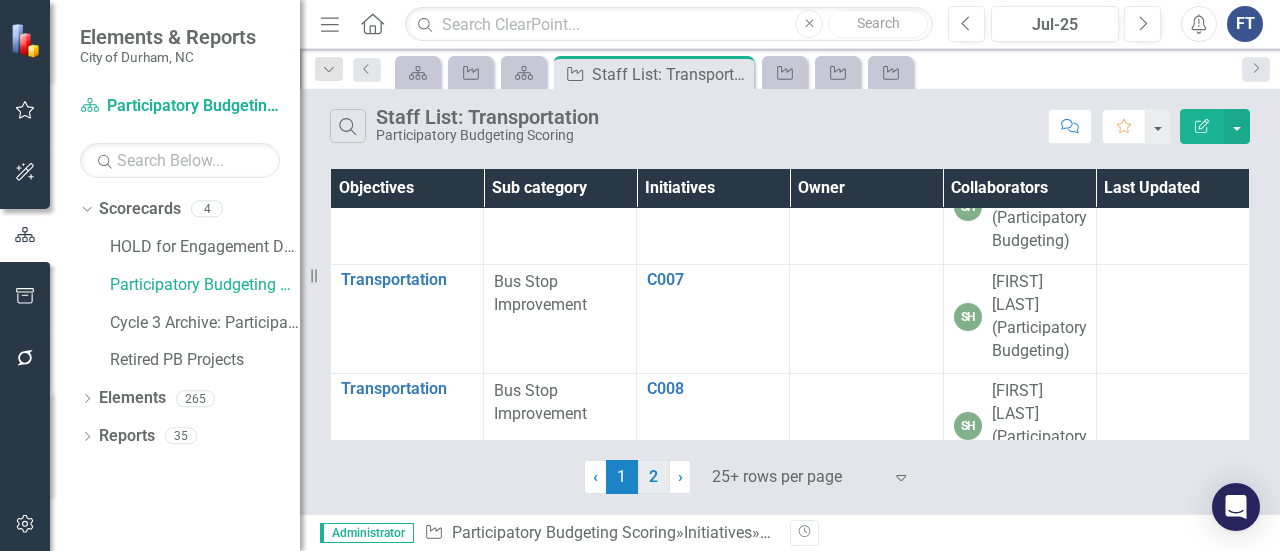 click on "2" at bounding box center (654, 477) 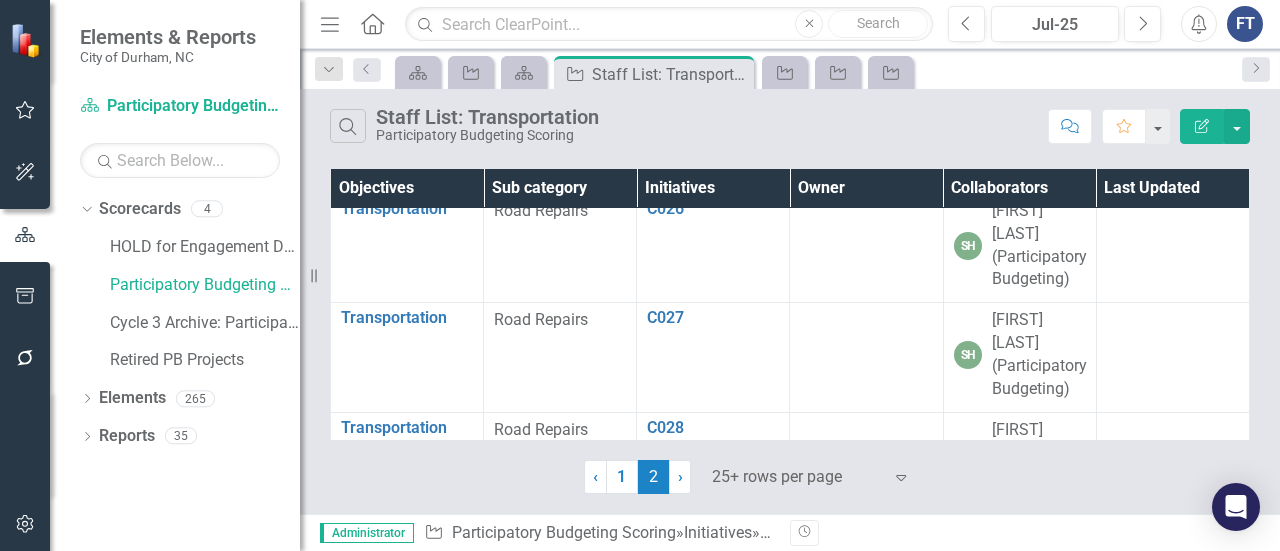 scroll, scrollTop: 0, scrollLeft: 0, axis: both 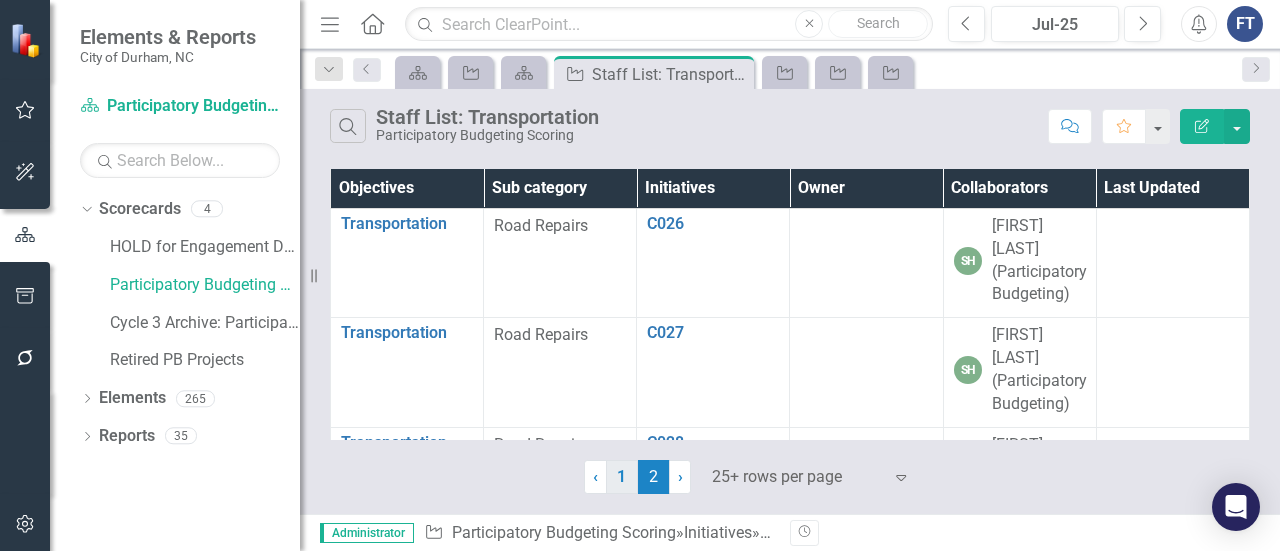 click on "1" at bounding box center (622, 477) 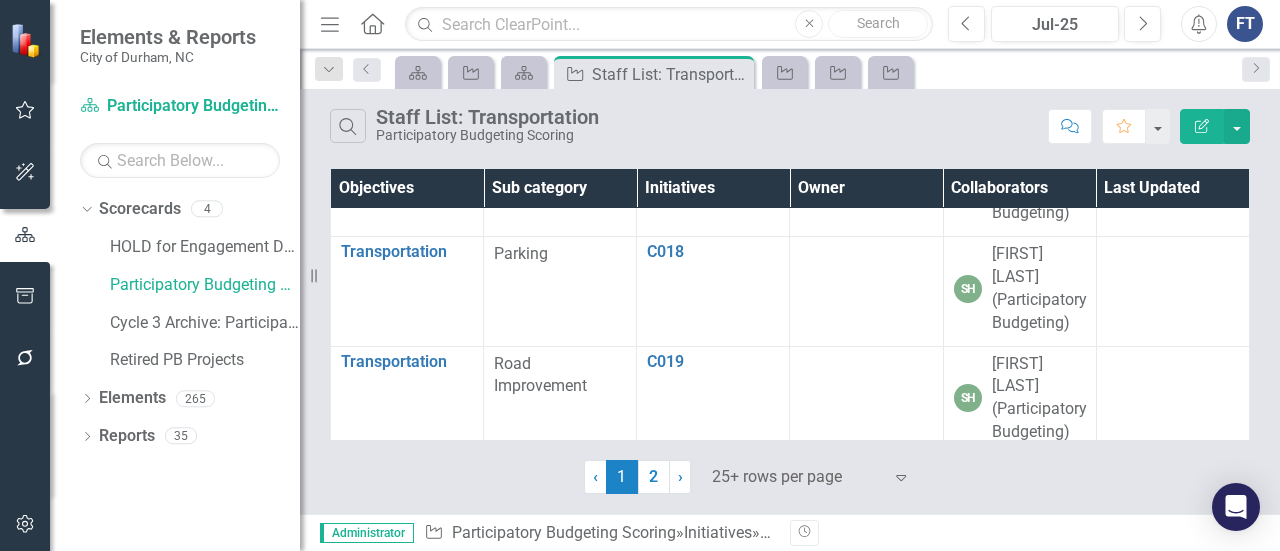 scroll, scrollTop: 1800, scrollLeft: 0, axis: vertical 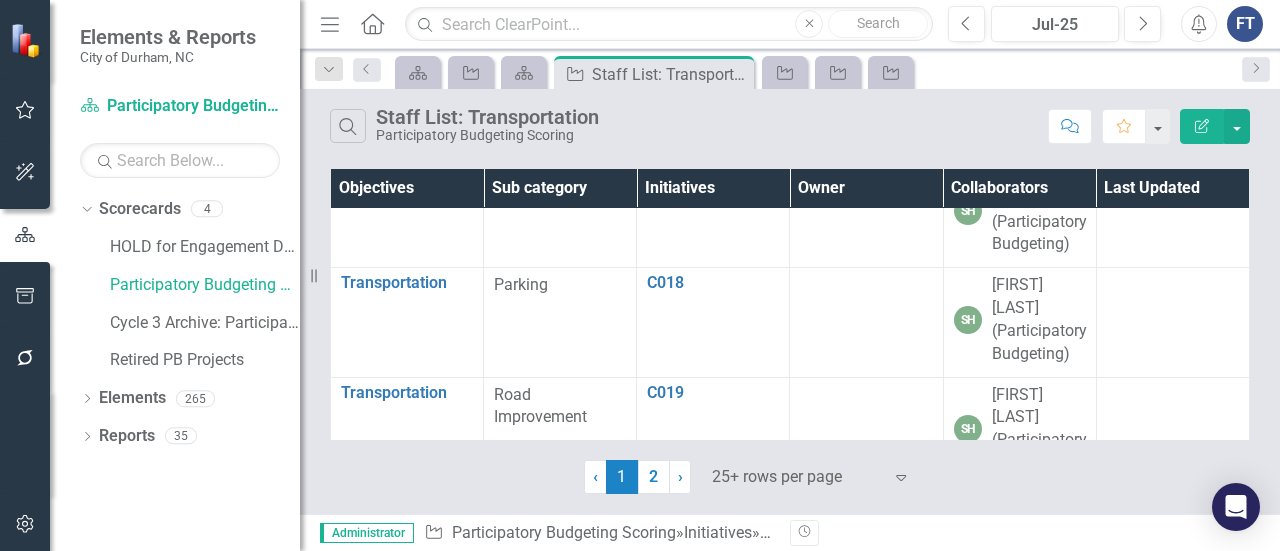 click on "C015 Link Map View Link Map Edit Edit Initiative Link Open Element" at bounding box center [713, -42] 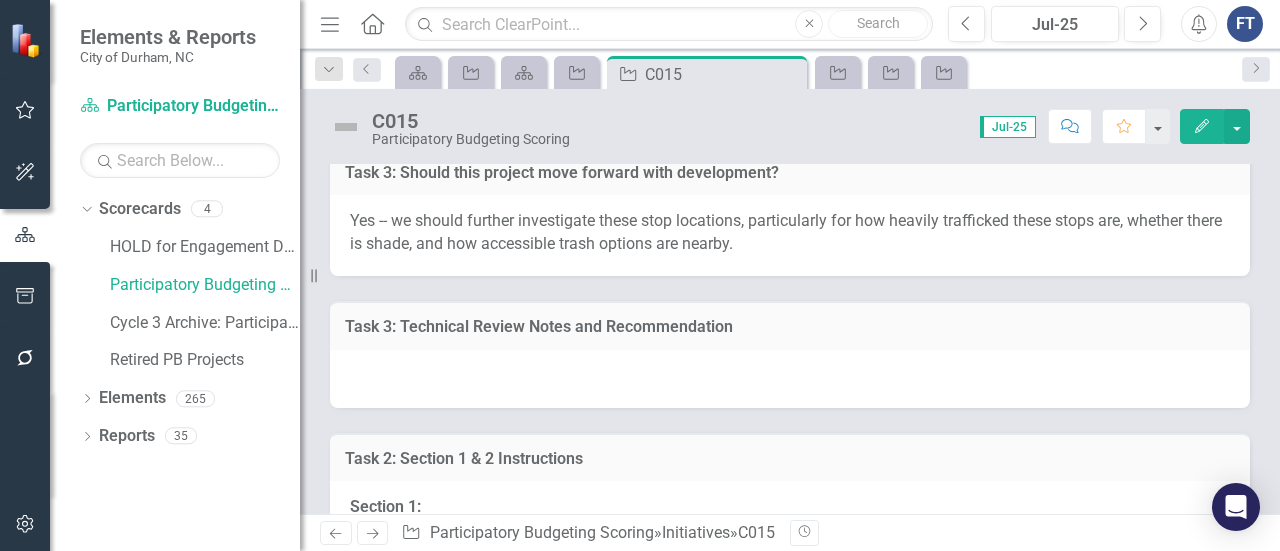 scroll, scrollTop: 5700, scrollLeft: 0, axis: vertical 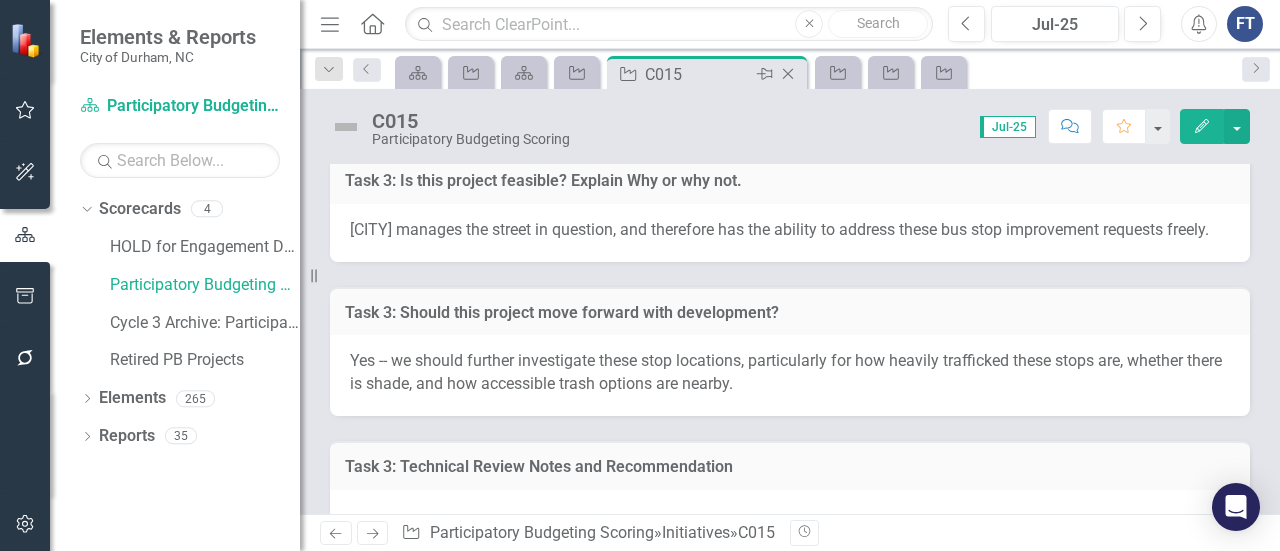 click on "Close" 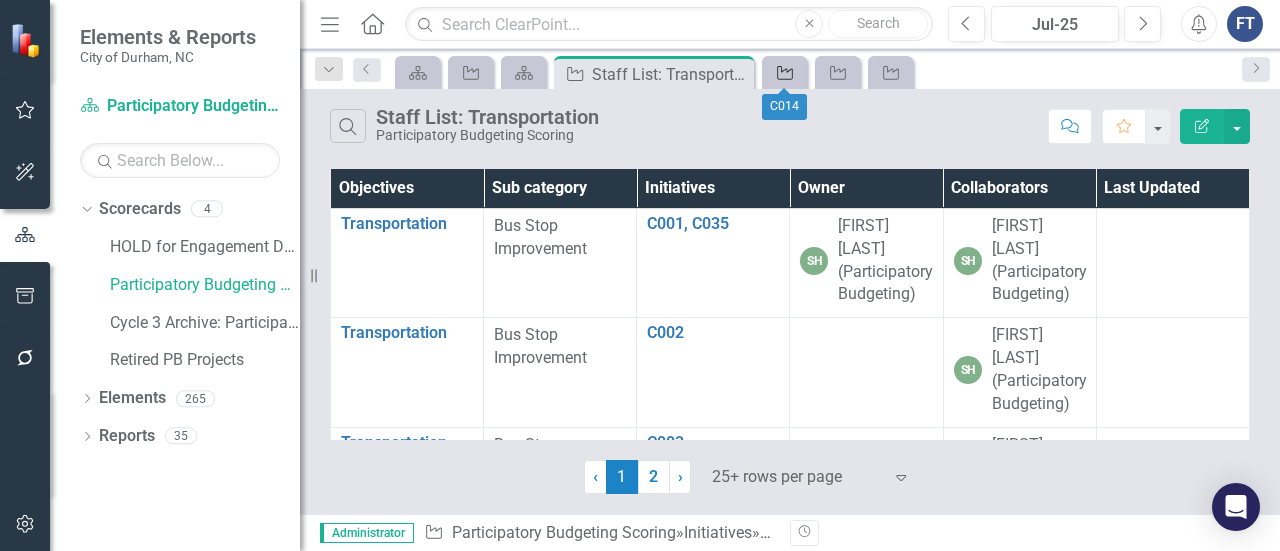 click on "Initiative" at bounding box center (784, 72) 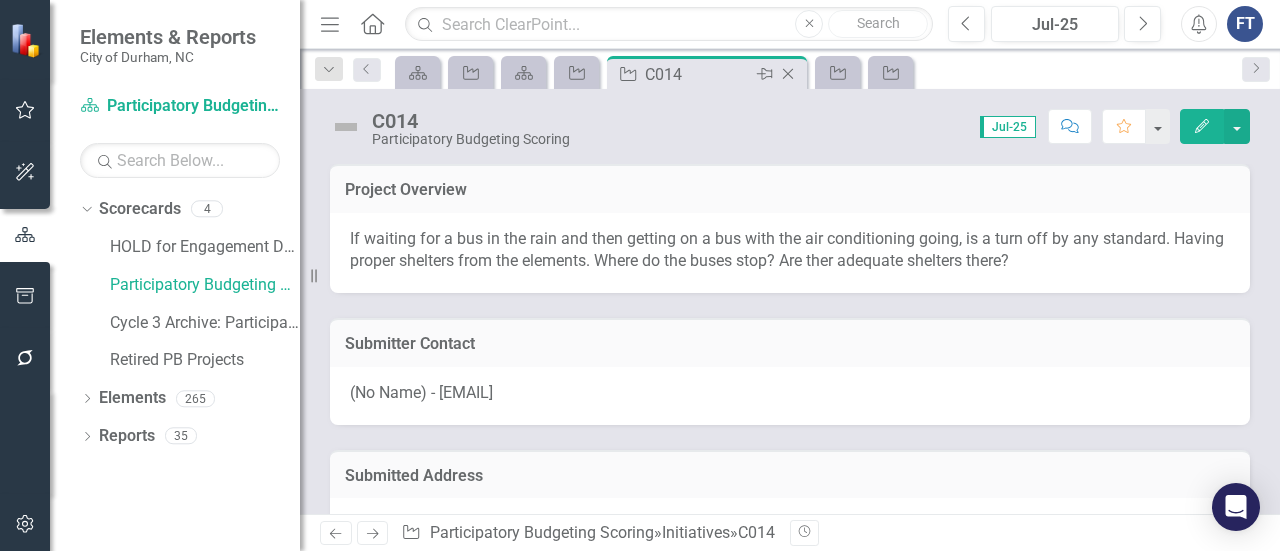 click on "Close" 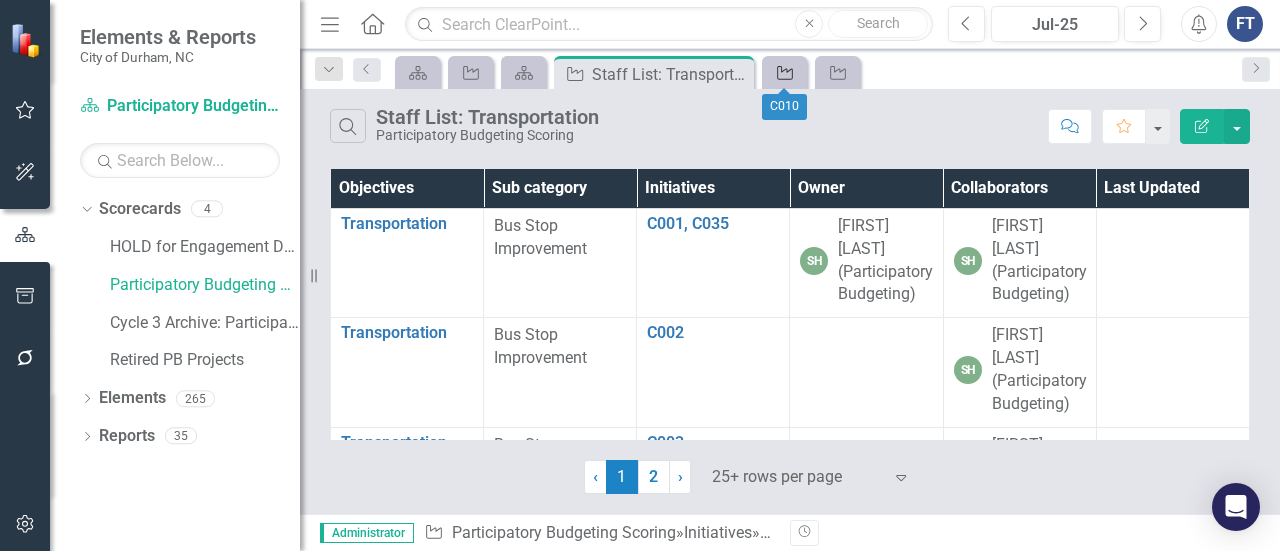 click on "Initiative" 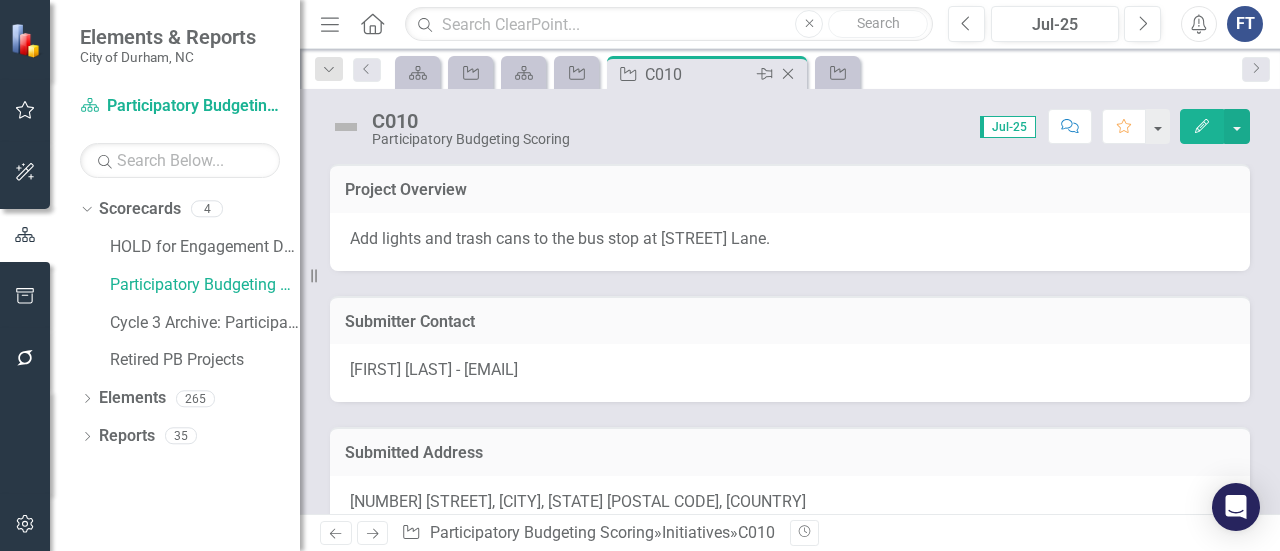 click on "Close" 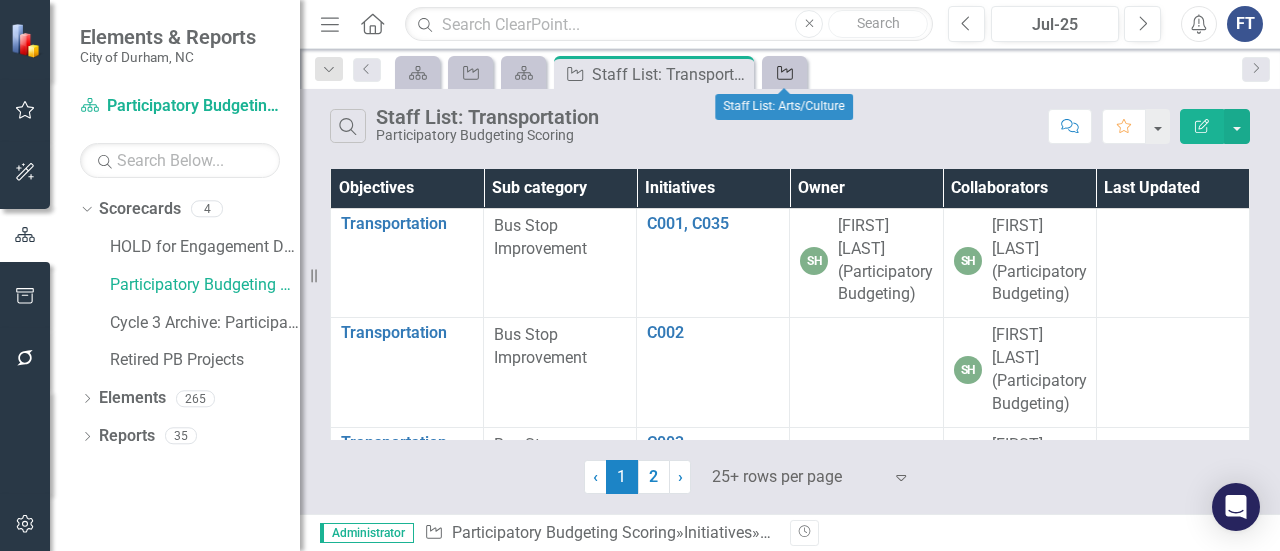 click on "Initiative" 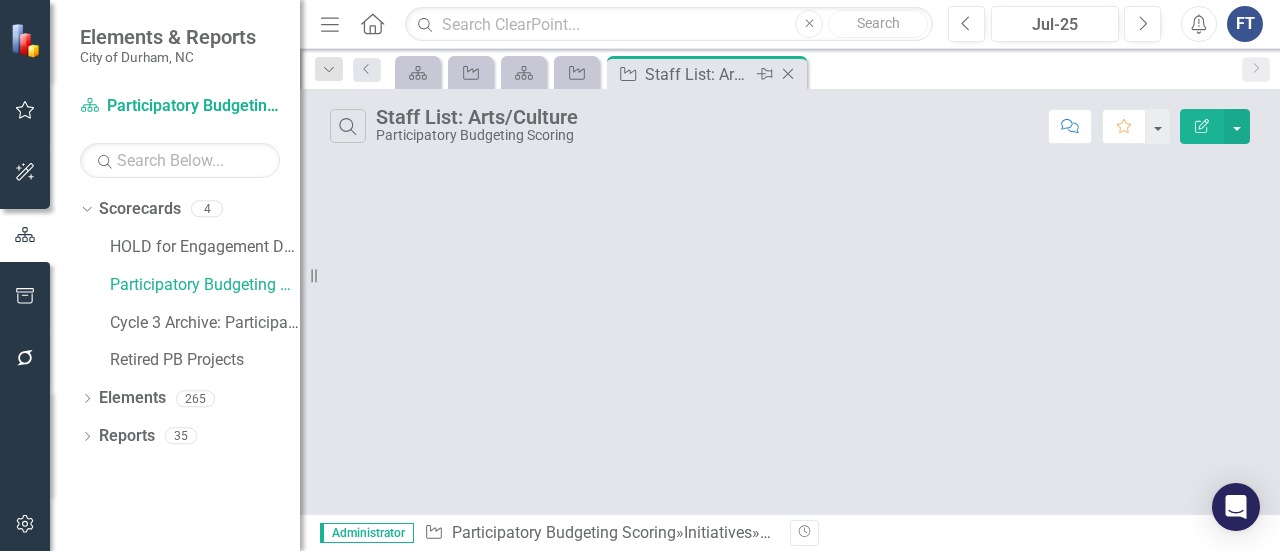 click on "Close" 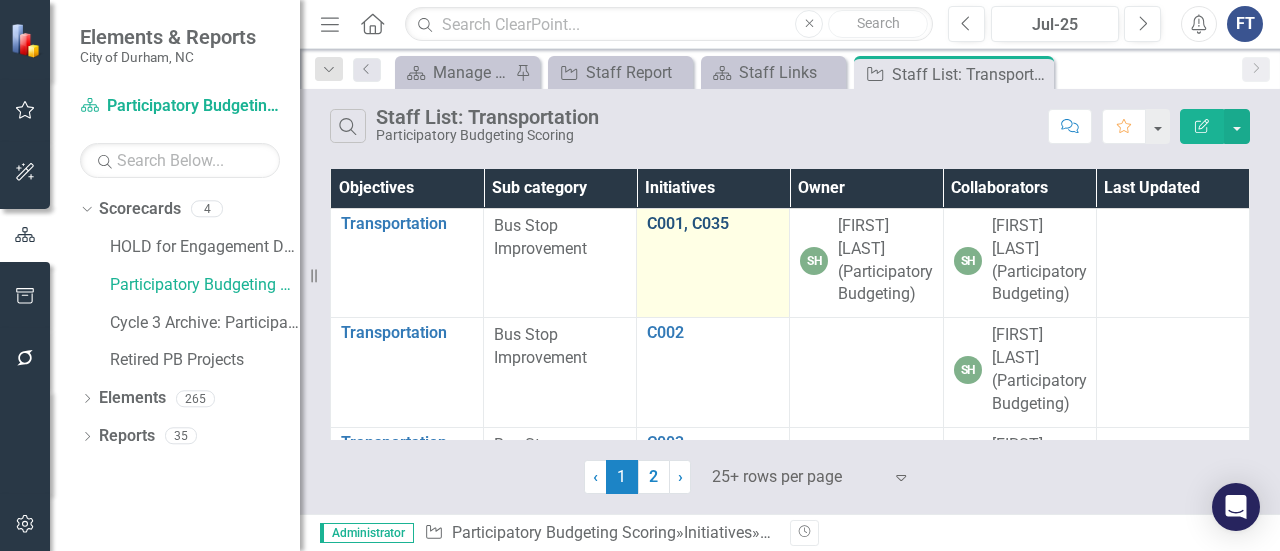 click on "C001, C035" at bounding box center (713, 224) 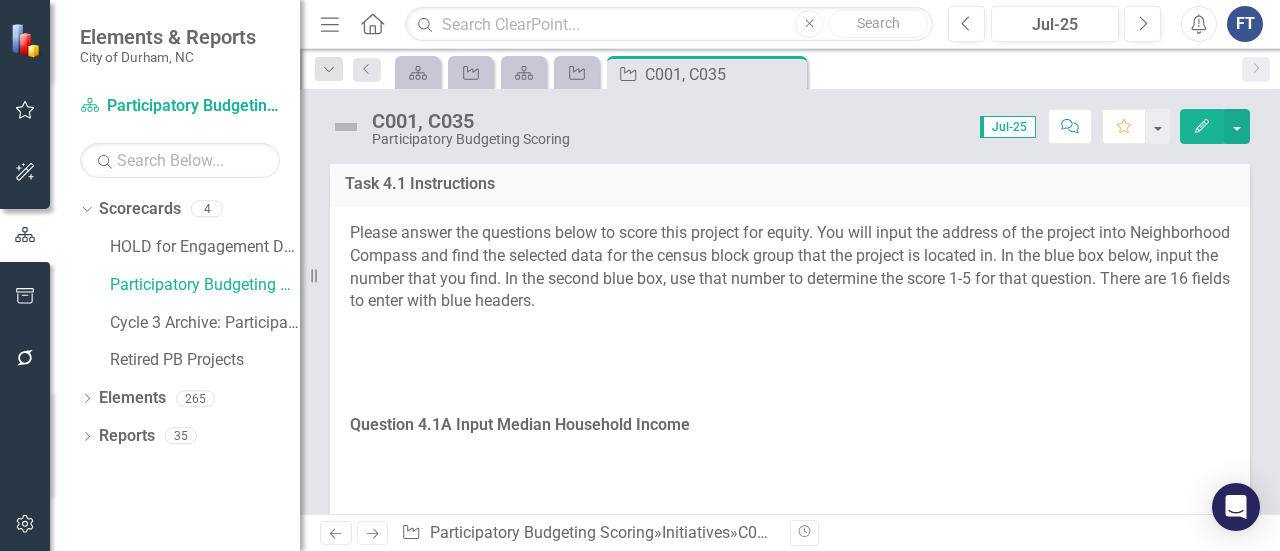 scroll, scrollTop: 300, scrollLeft: 0, axis: vertical 